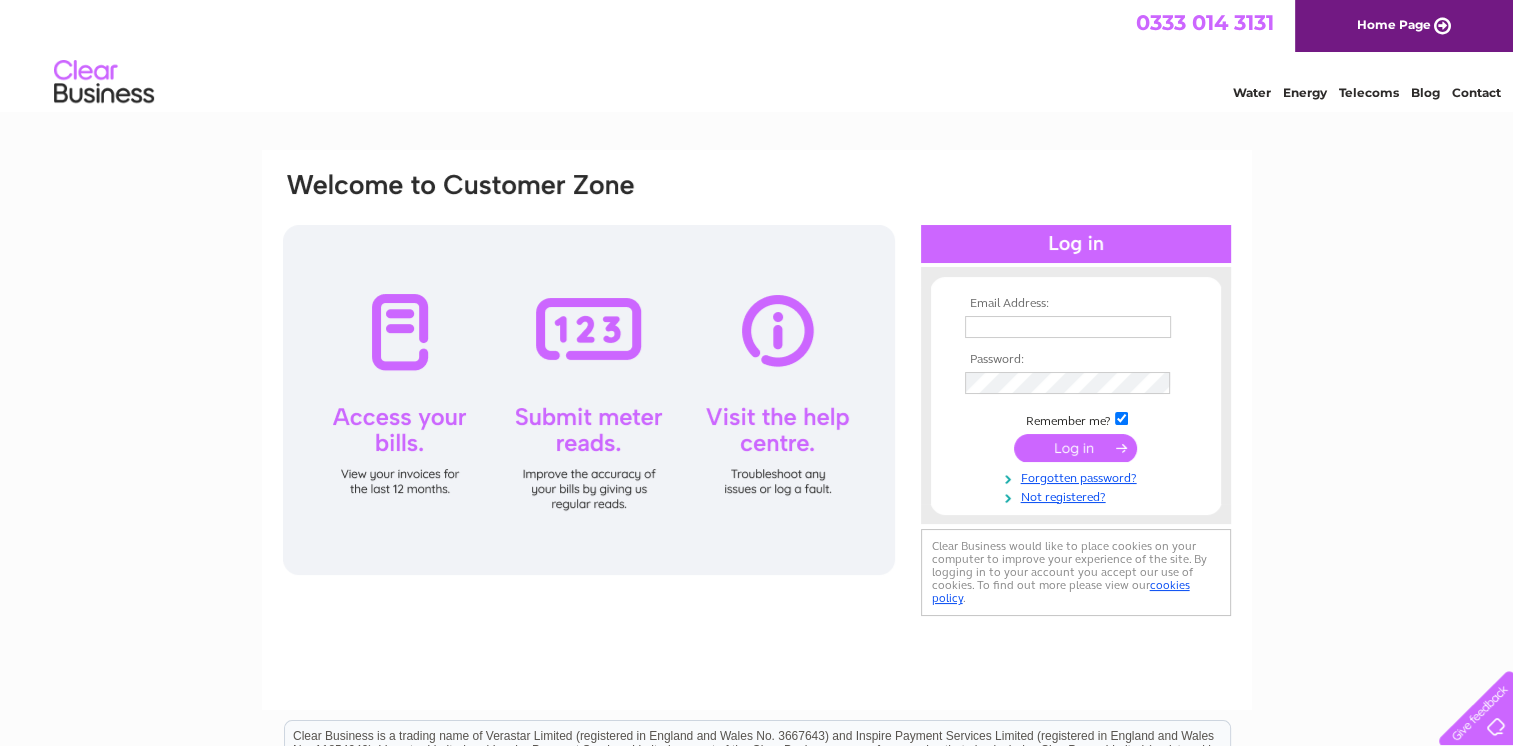 scroll, scrollTop: 0, scrollLeft: 0, axis: both 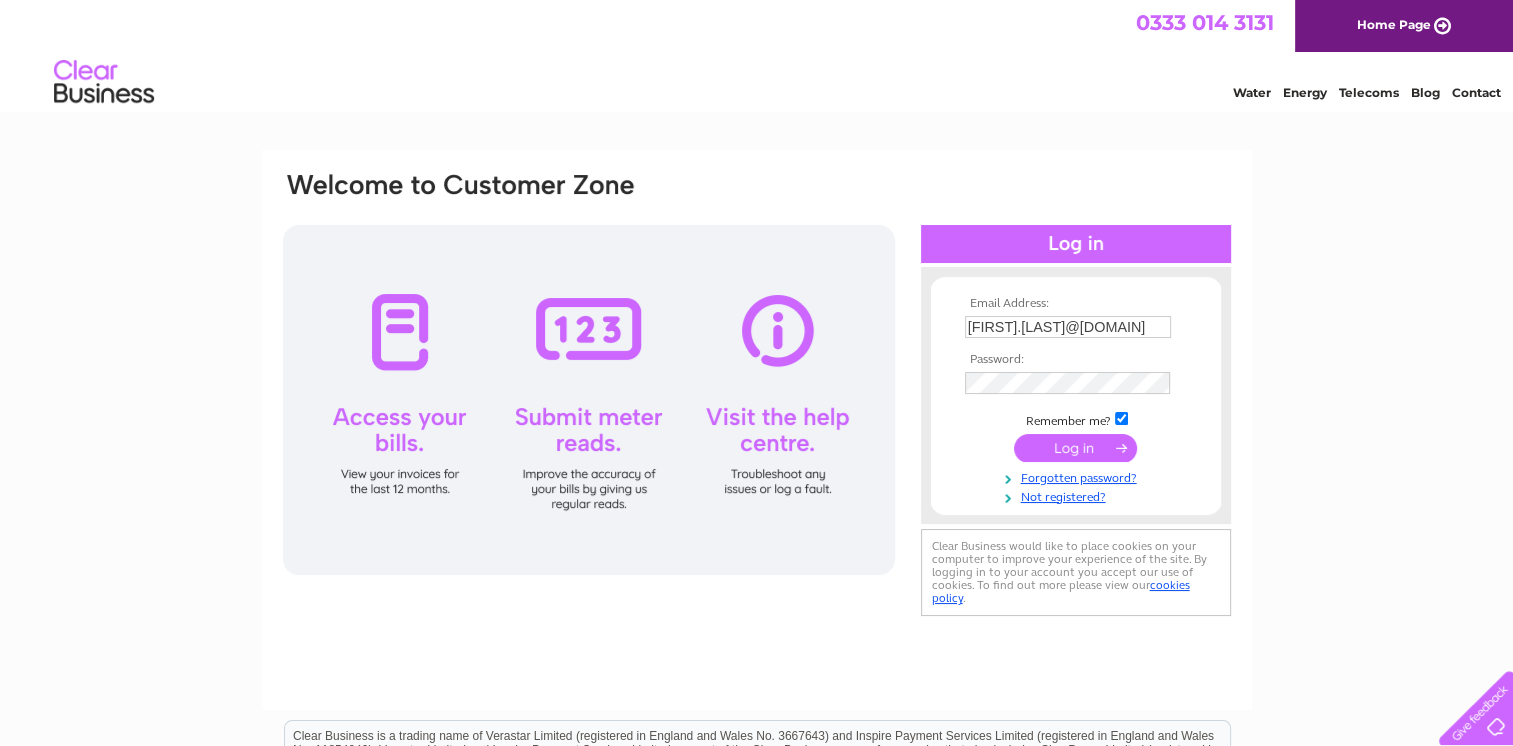 click at bounding box center (1075, 448) 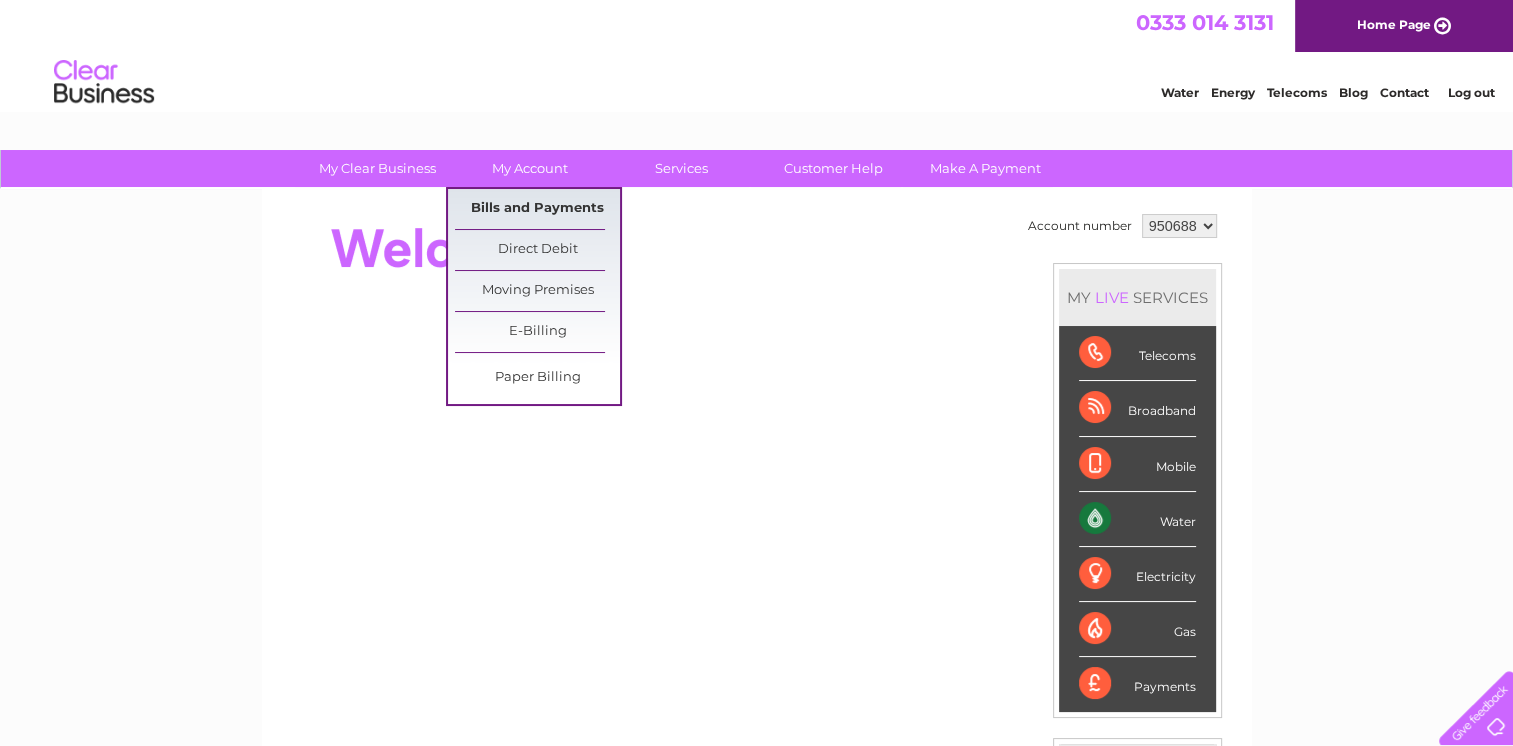 click on "Bills and Payments" at bounding box center [537, 209] 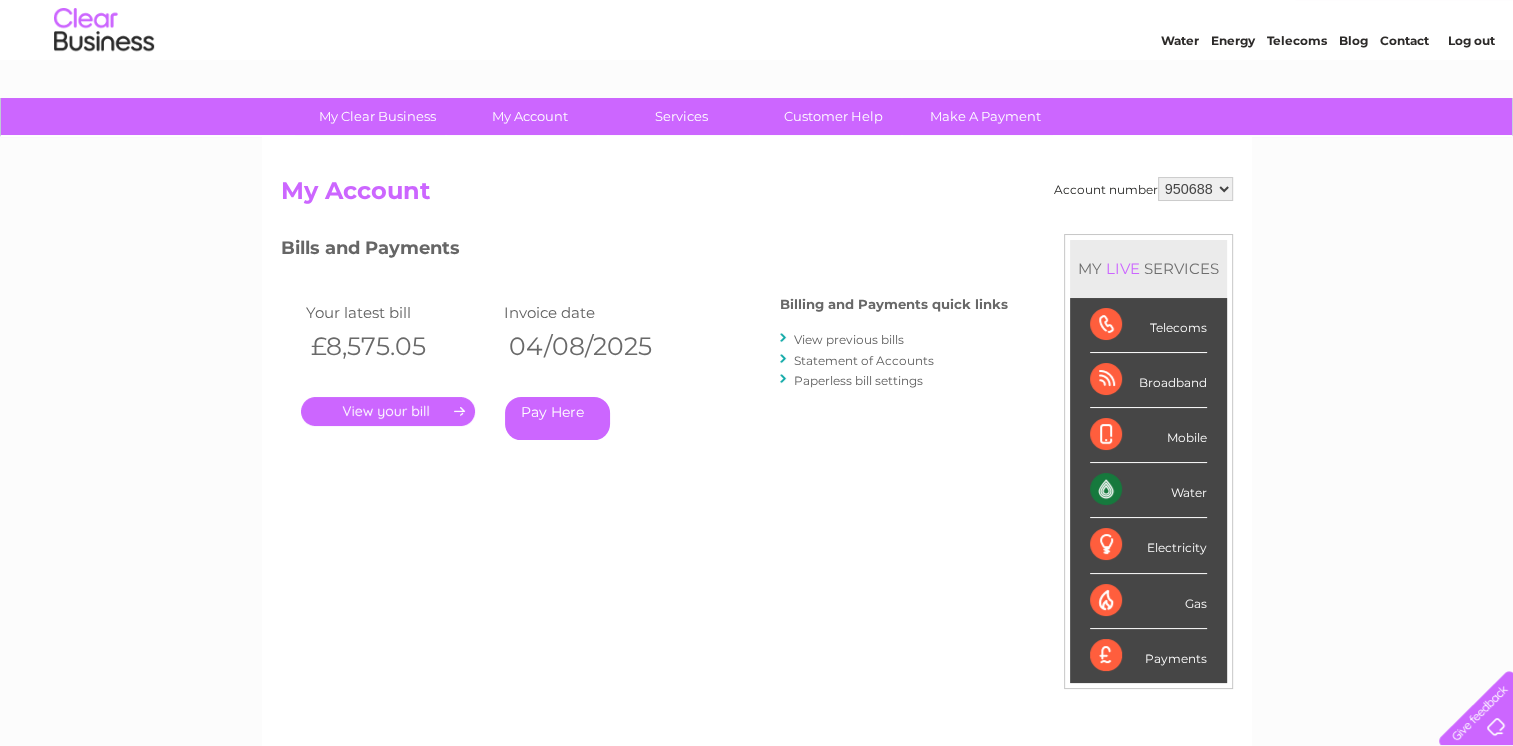 scroll, scrollTop: 100, scrollLeft: 0, axis: vertical 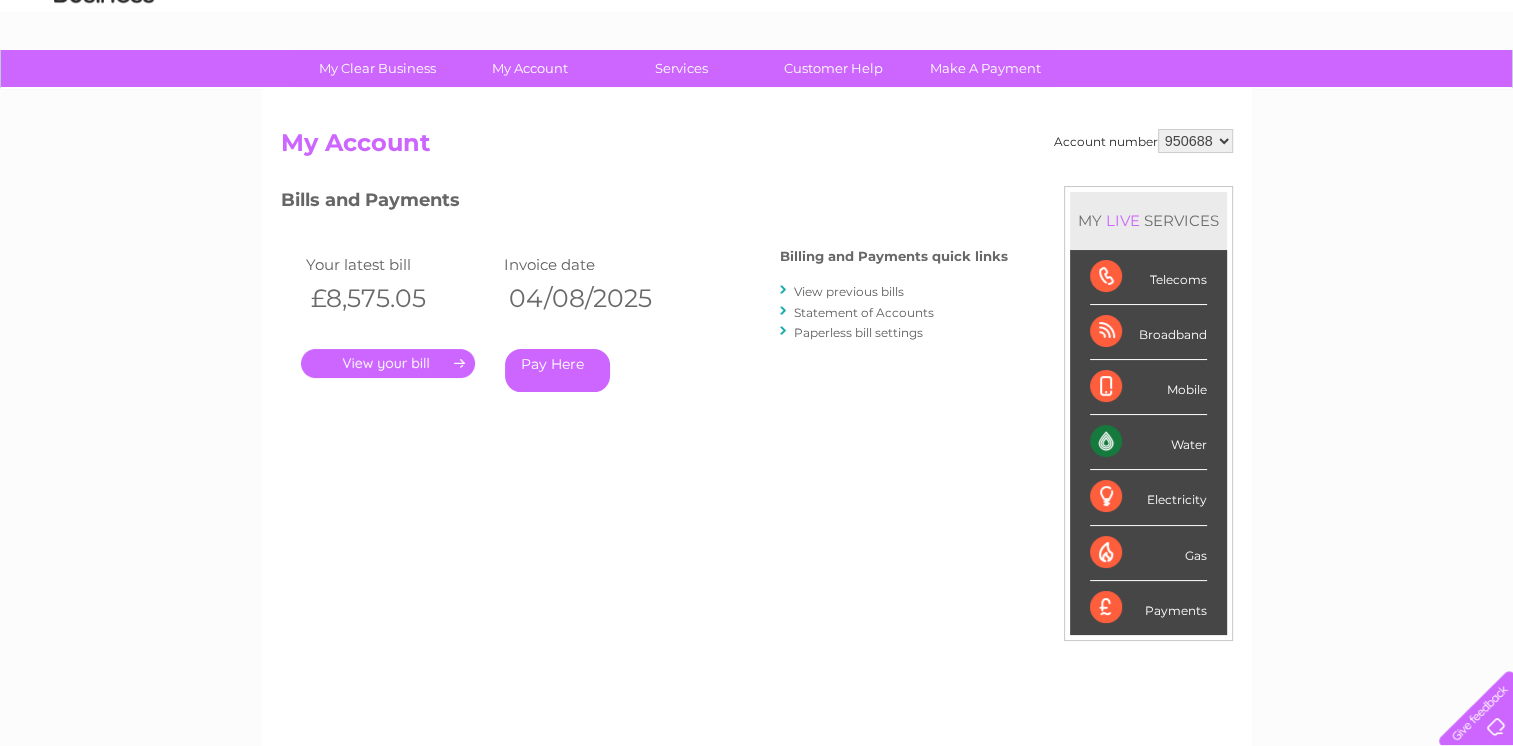 click on "." at bounding box center (388, 363) 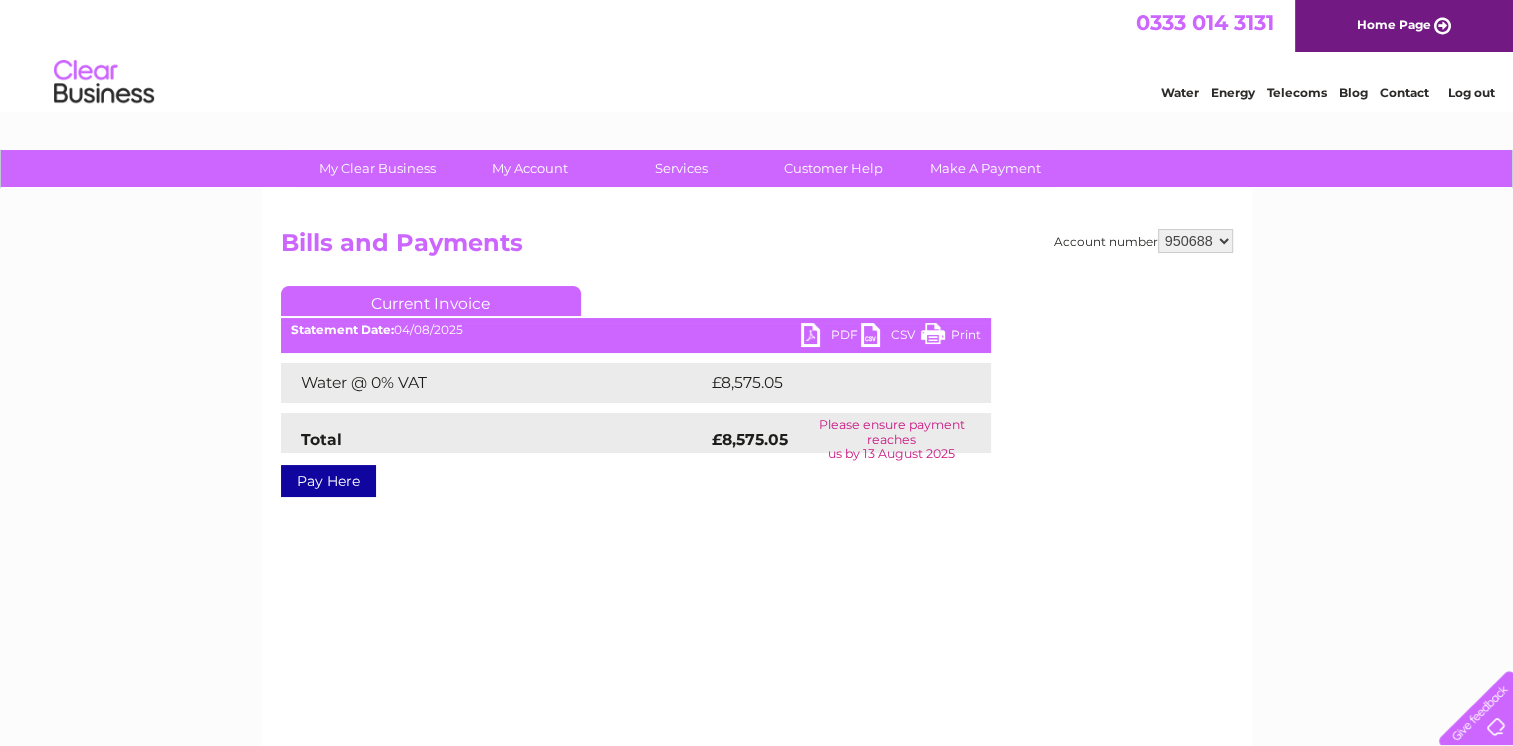 scroll, scrollTop: 0, scrollLeft: 0, axis: both 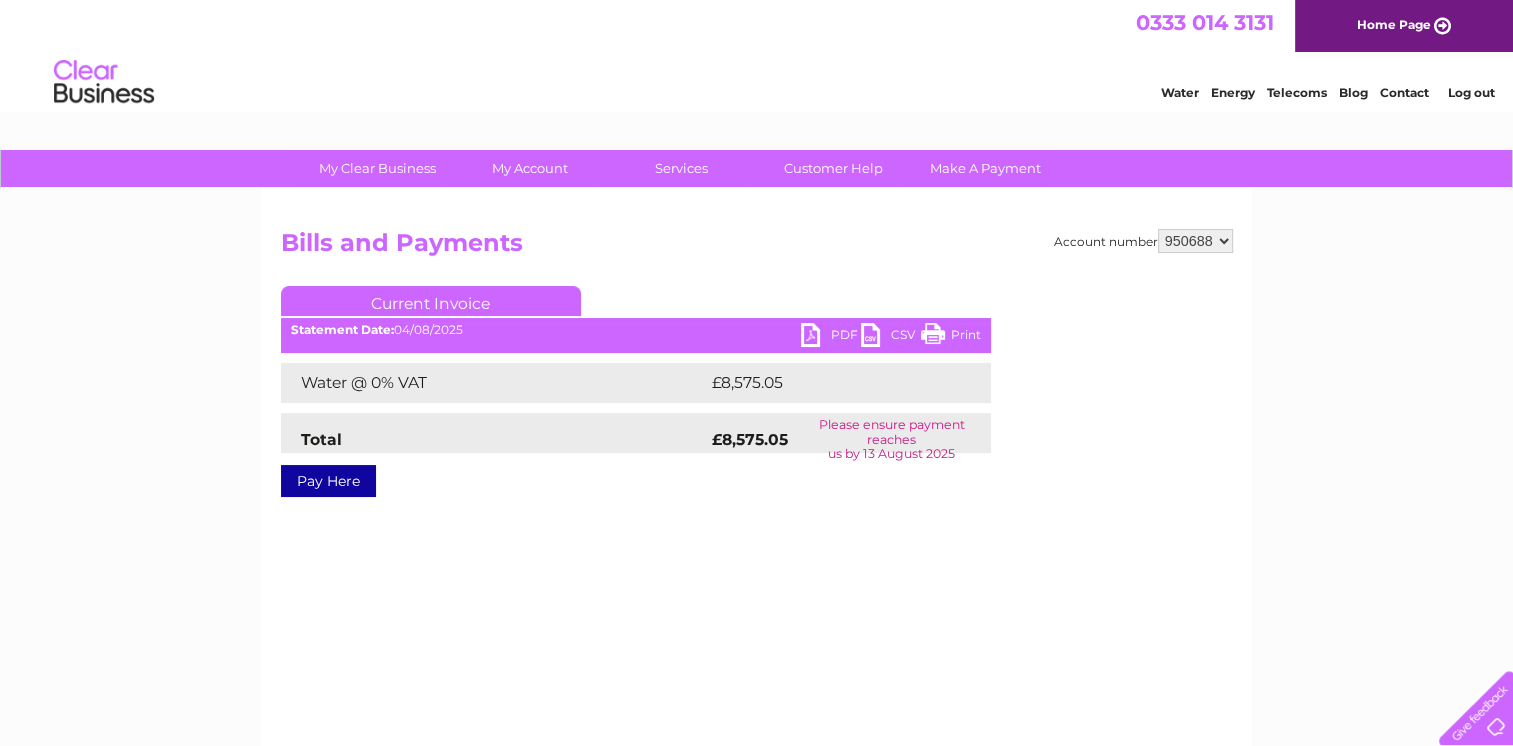 click on "PDF" at bounding box center (831, 337) 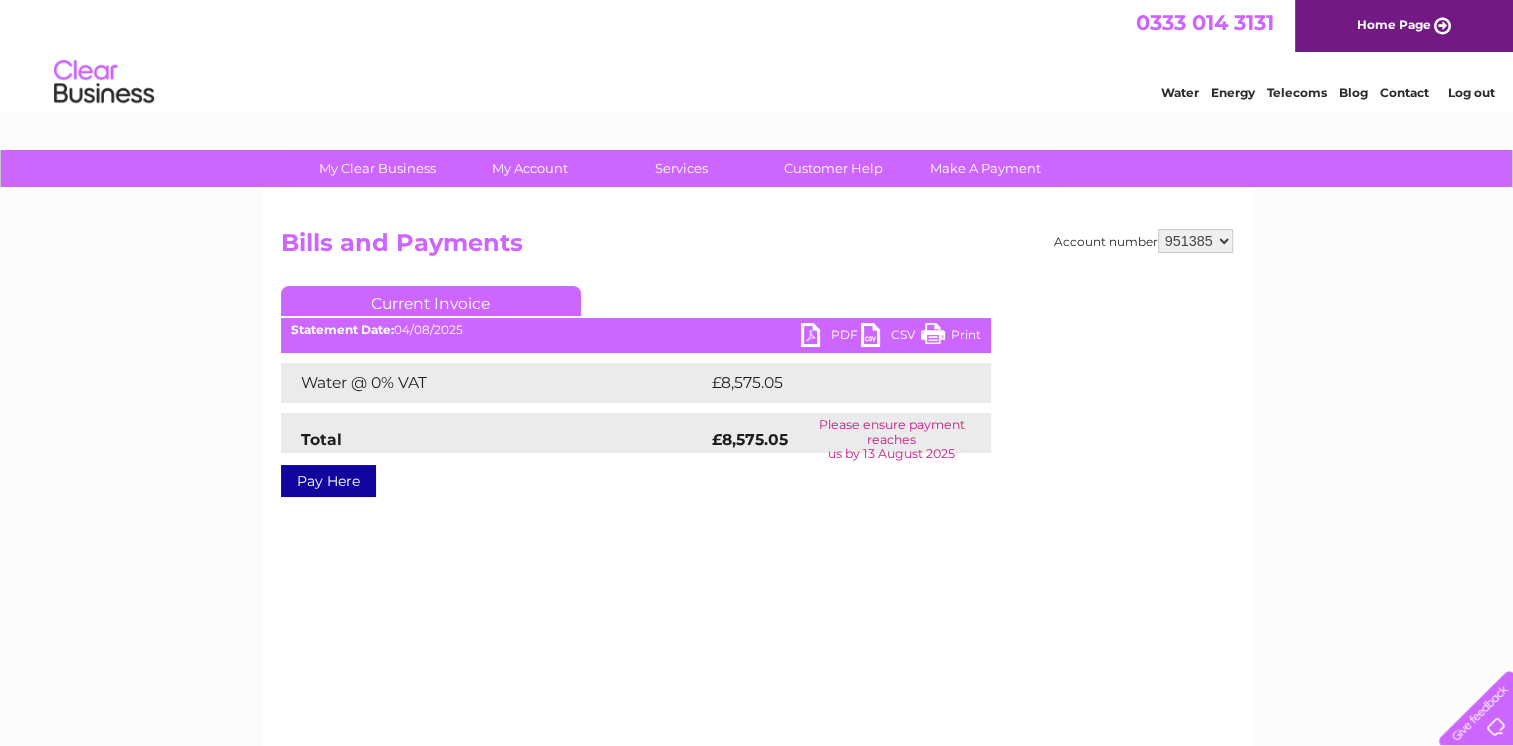 click on "950688
951385
951386
951387" at bounding box center [1195, 241] 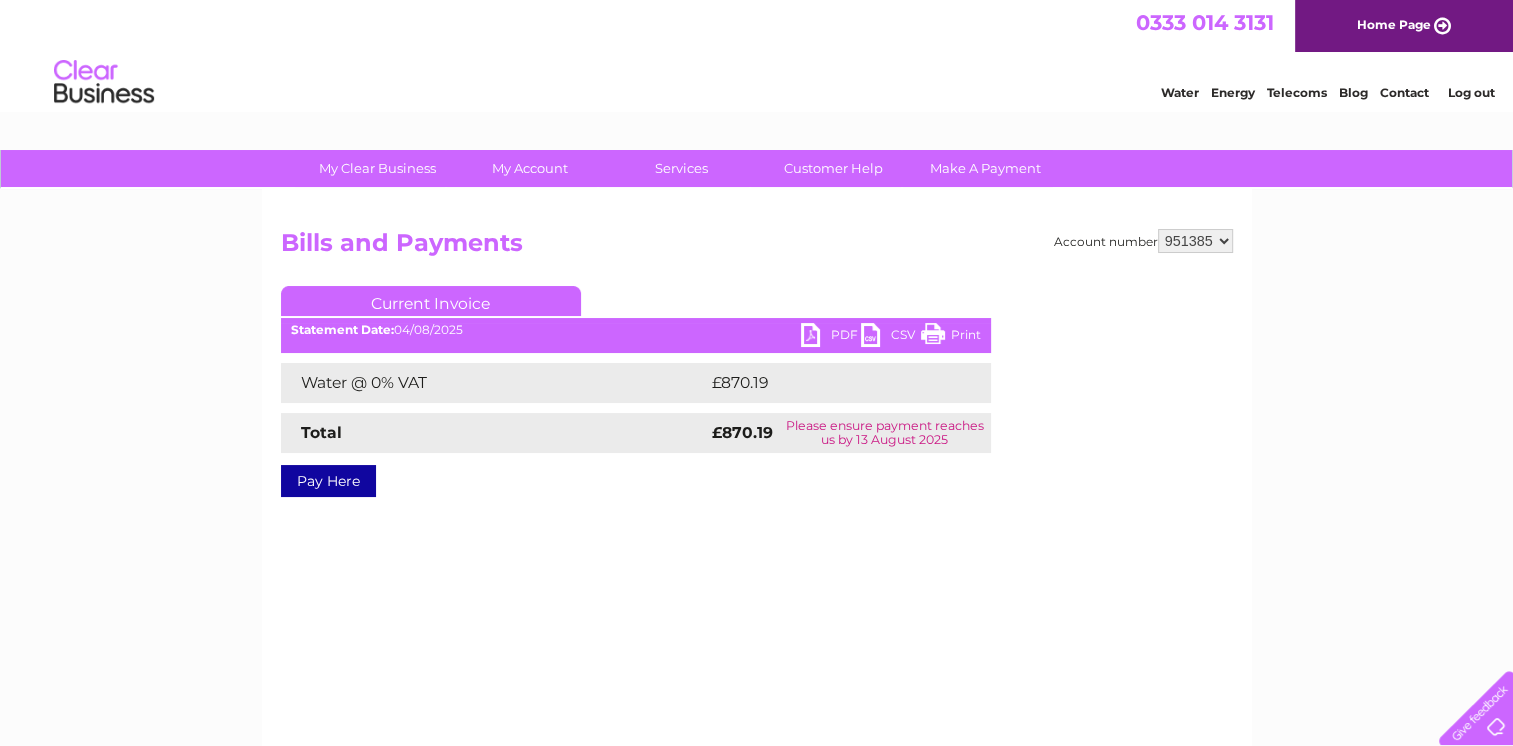 scroll, scrollTop: 0, scrollLeft: 0, axis: both 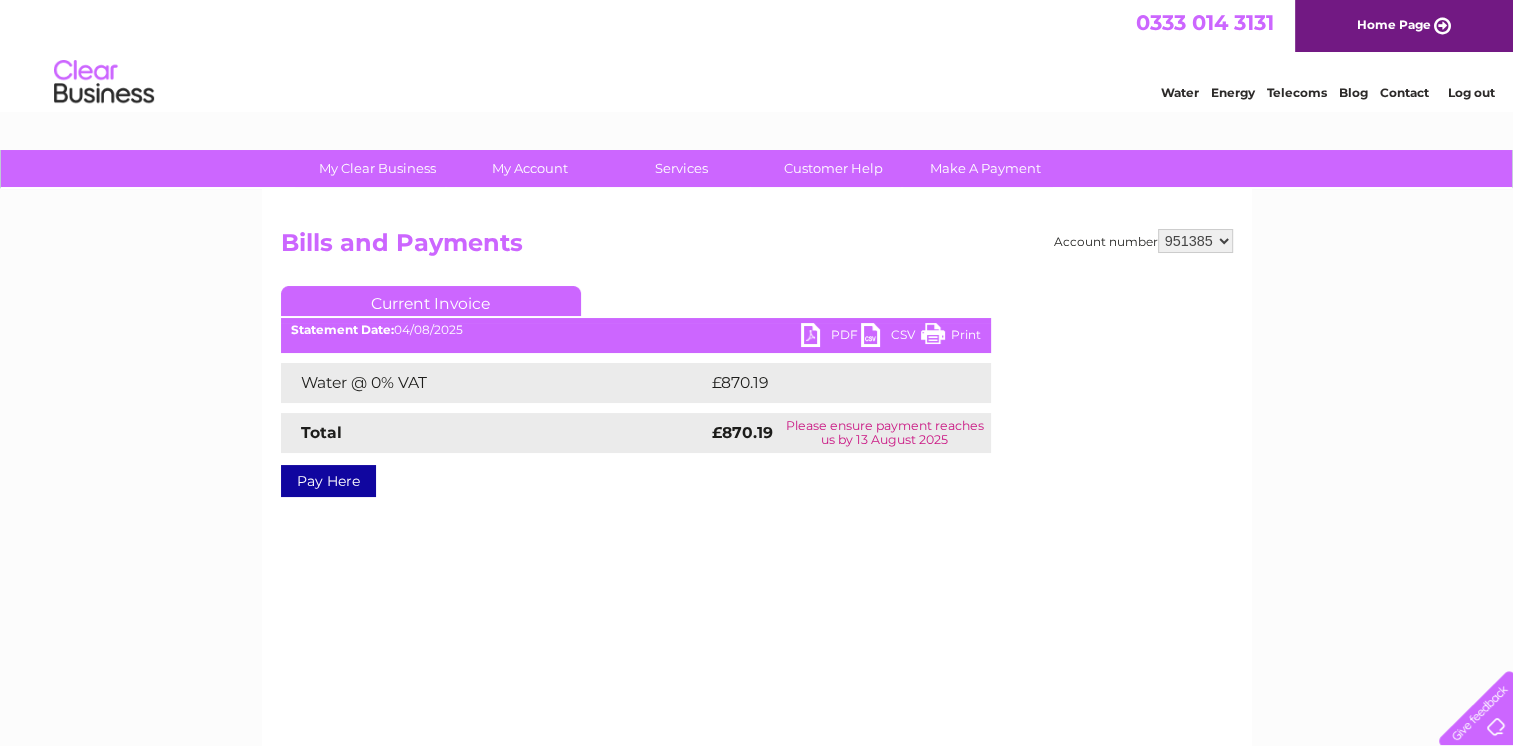 click on "PDF" at bounding box center [831, 337] 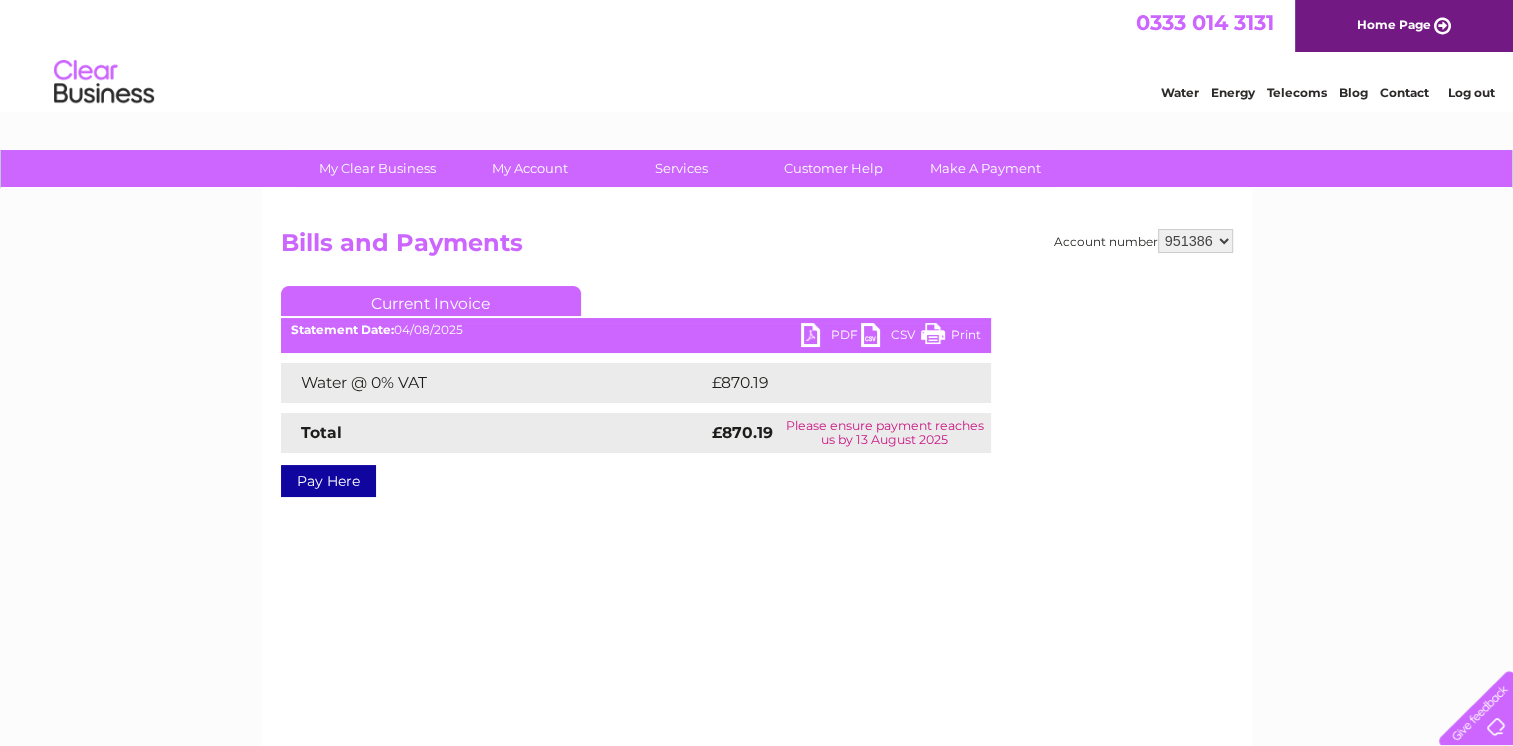 click on "950688
951385
951386
951387" at bounding box center [1195, 241] 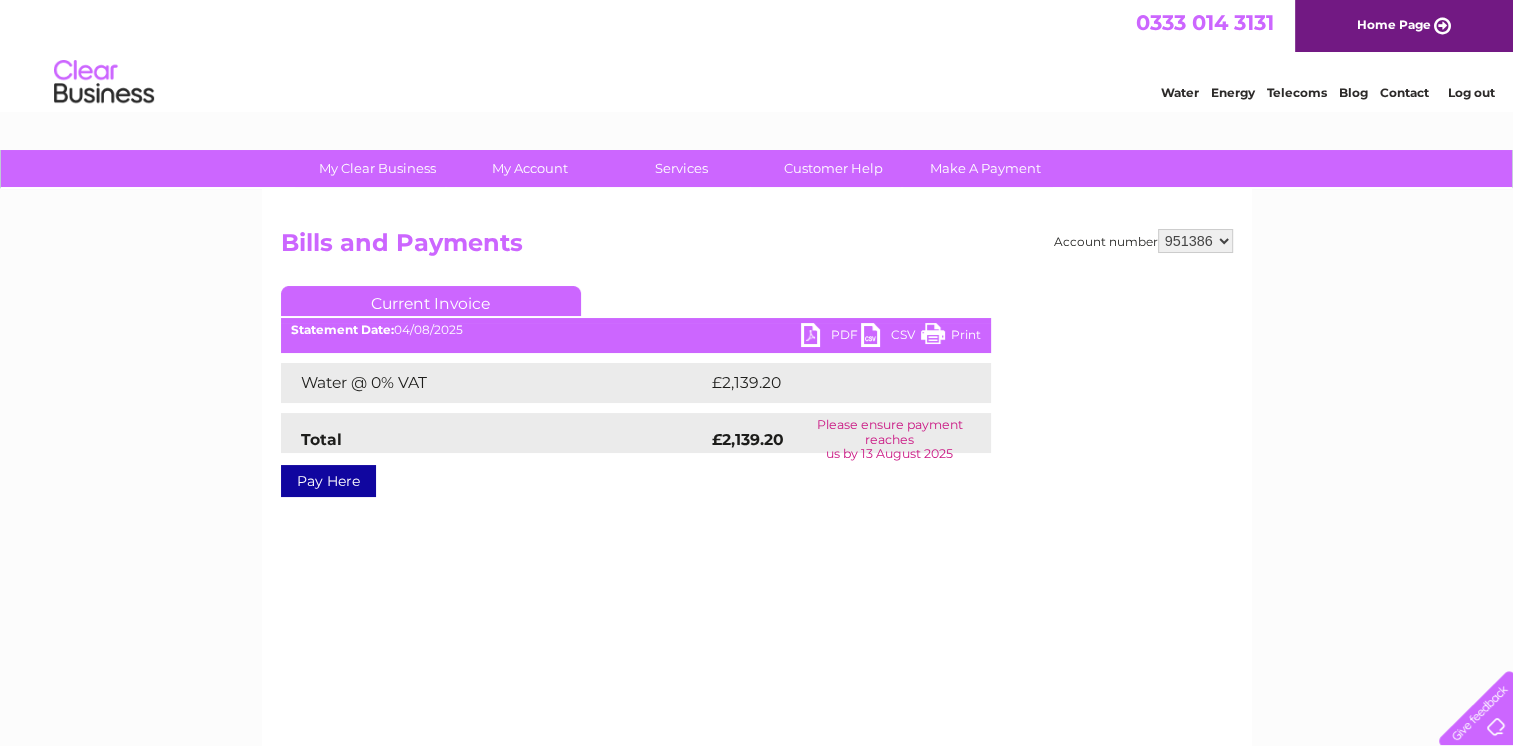 scroll, scrollTop: 0, scrollLeft: 0, axis: both 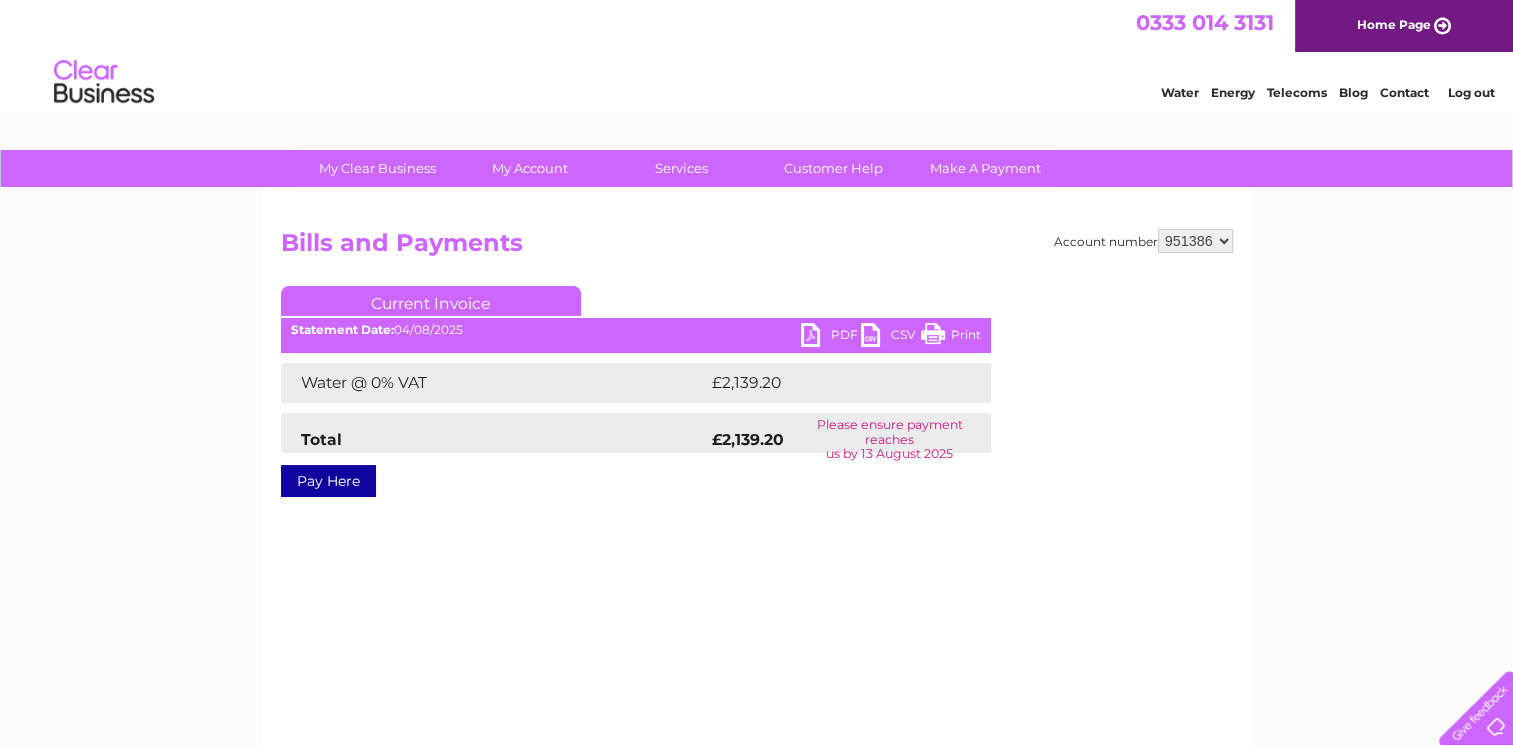 click on "PDF" at bounding box center [831, 337] 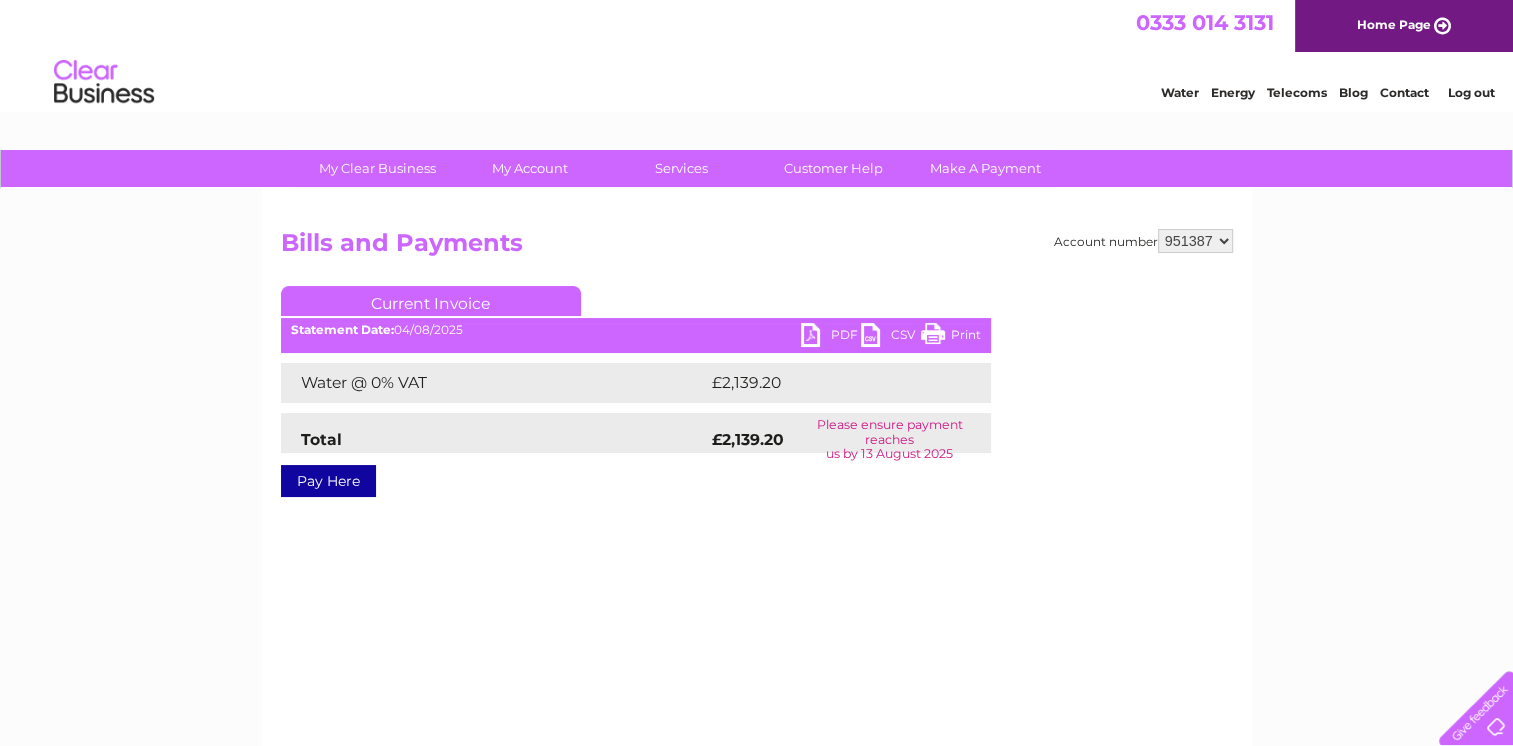 click on "950688
951385
951386
951387" at bounding box center (1195, 241) 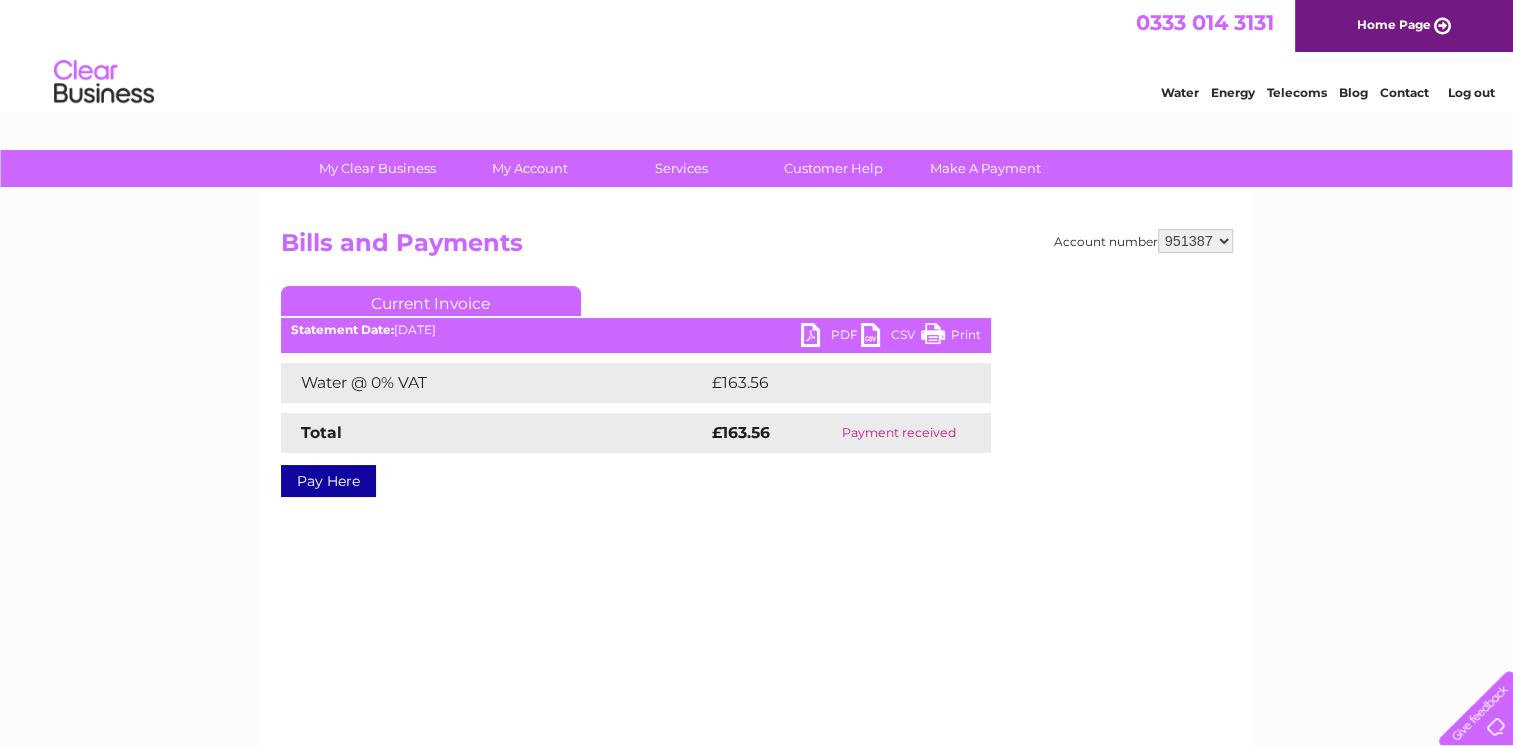 scroll, scrollTop: 0, scrollLeft: 0, axis: both 